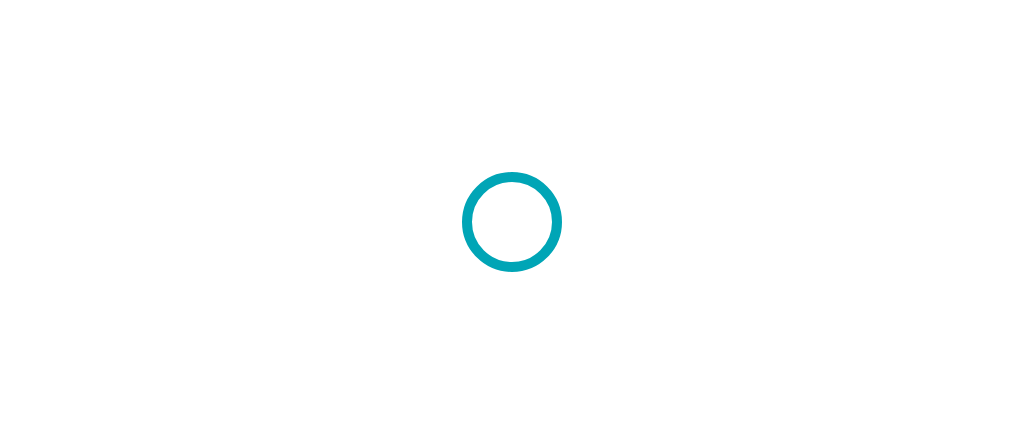 scroll, scrollTop: 0, scrollLeft: 0, axis: both 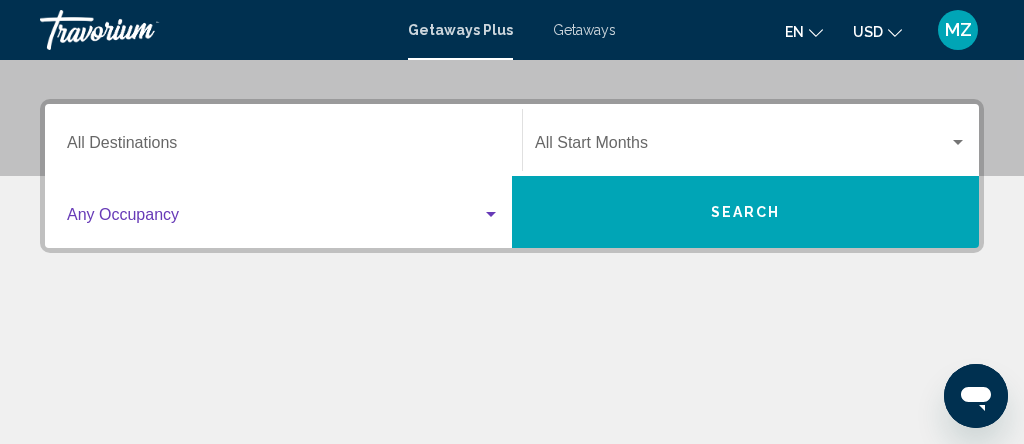 click at bounding box center (491, 215) 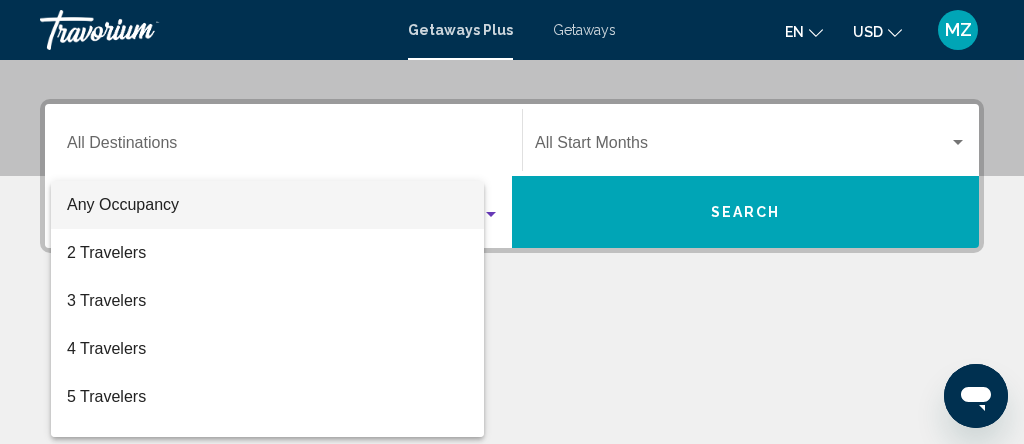 scroll, scrollTop: 458, scrollLeft: 0, axis: vertical 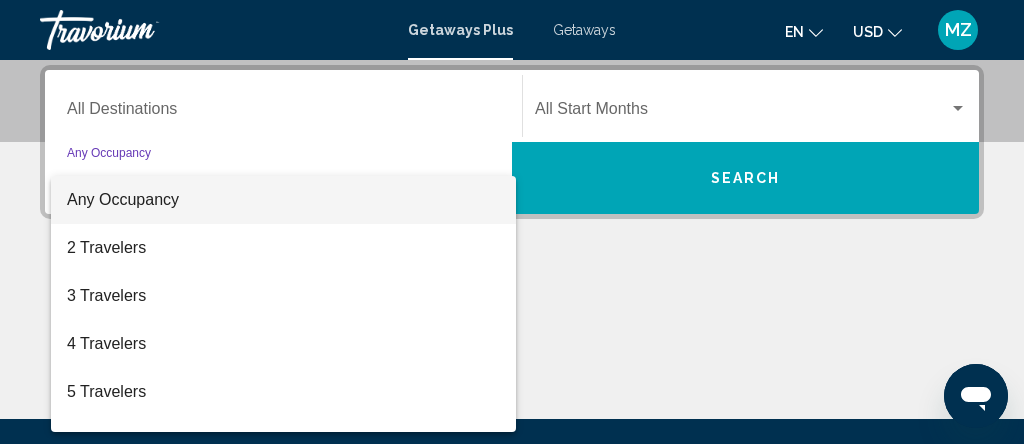 click at bounding box center (512, 222) 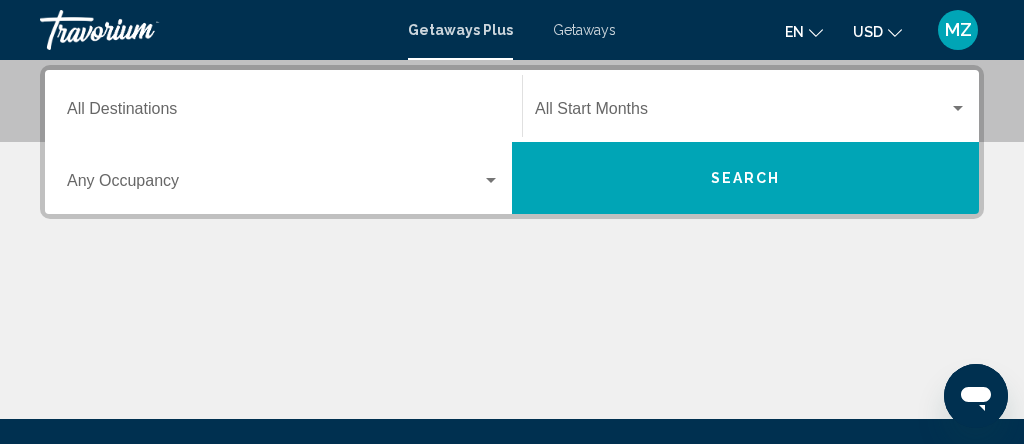 click on "Search" at bounding box center [746, 179] 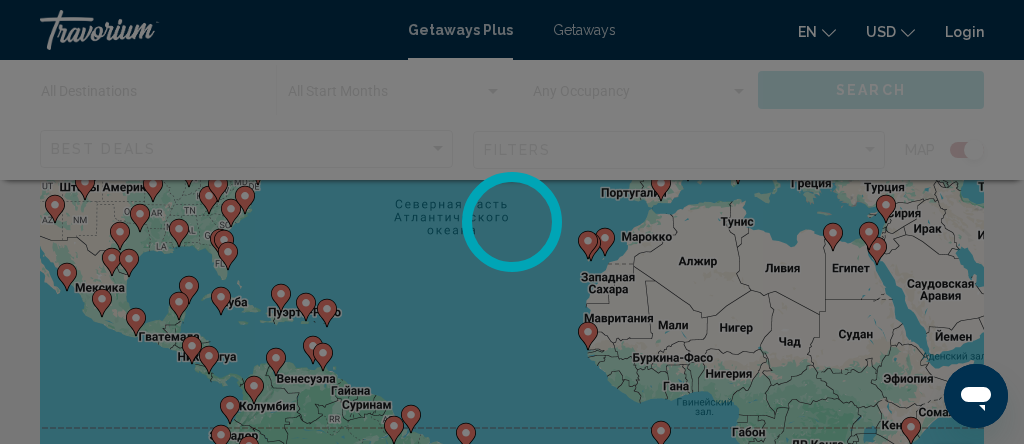 scroll, scrollTop: 259, scrollLeft: 0, axis: vertical 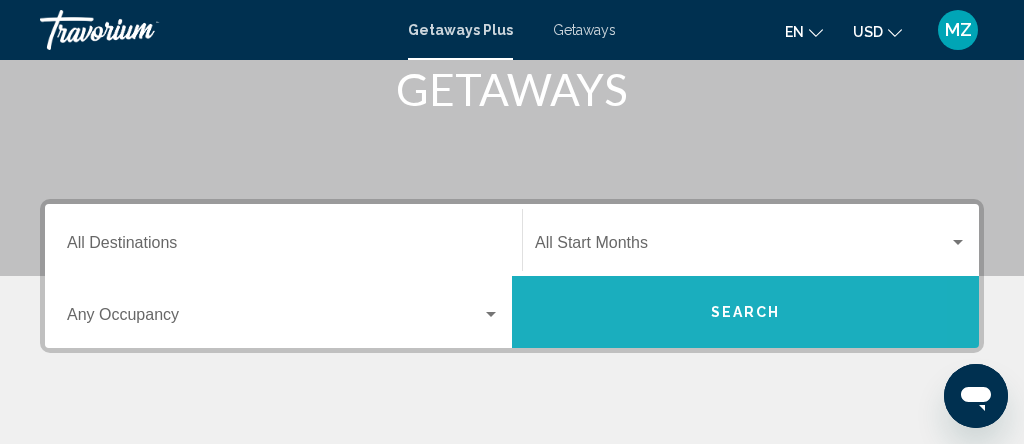 click on "Search" at bounding box center (745, 312) 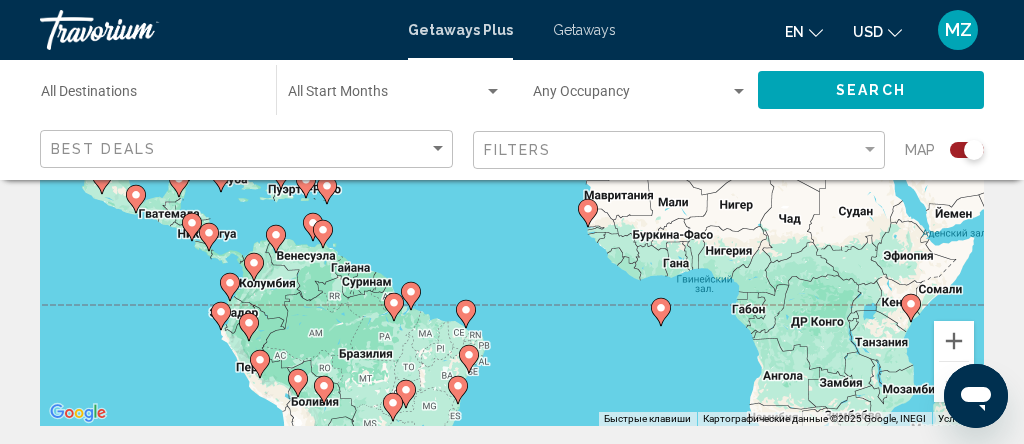 scroll, scrollTop: 363, scrollLeft: 0, axis: vertical 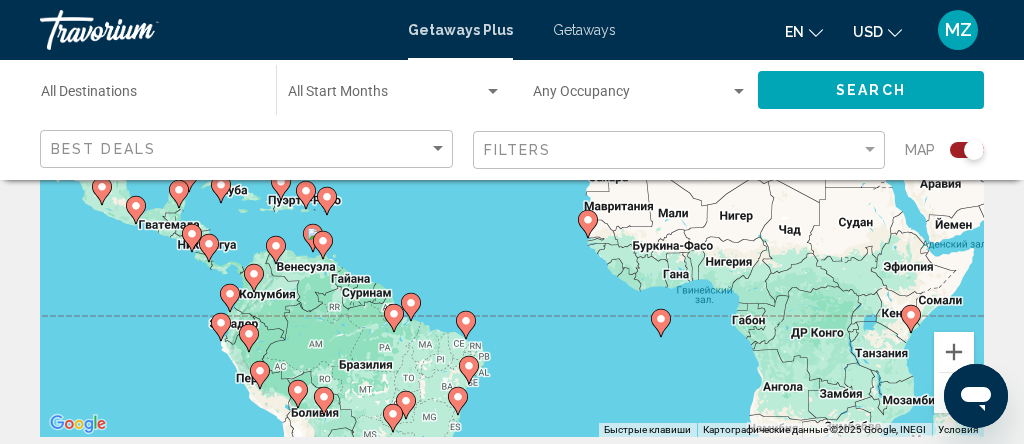 click 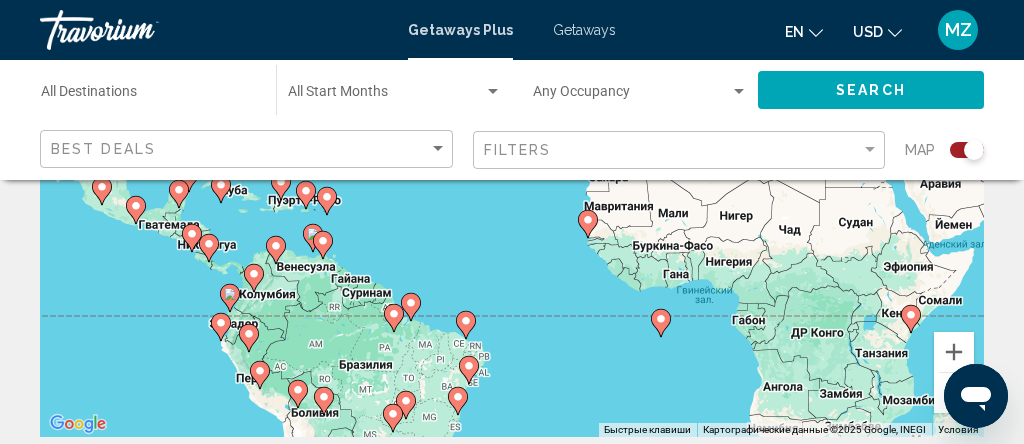 type on "**********" 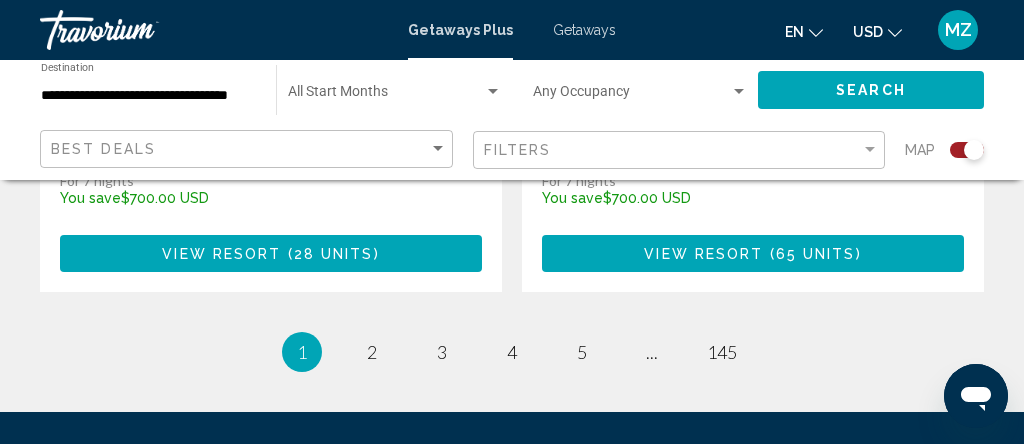 scroll, scrollTop: 4737, scrollLeft: 0, axis: vertical 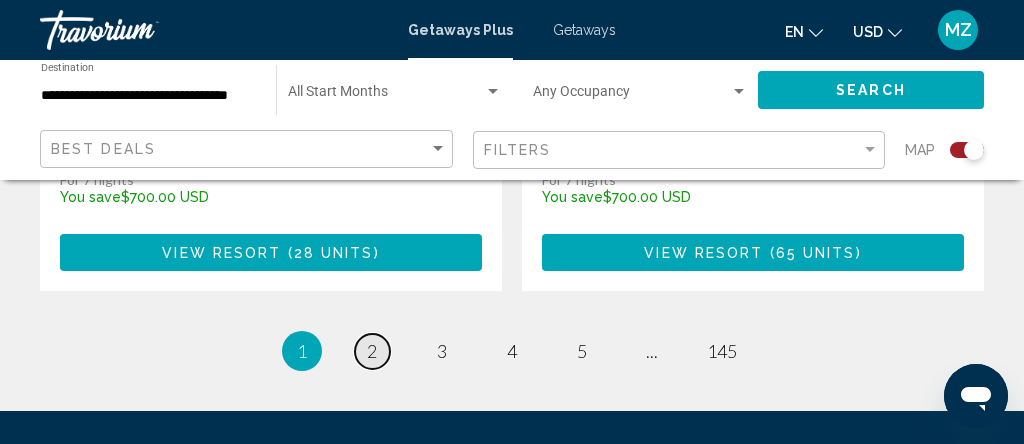 click on "2" at bounding box center (372, 351) 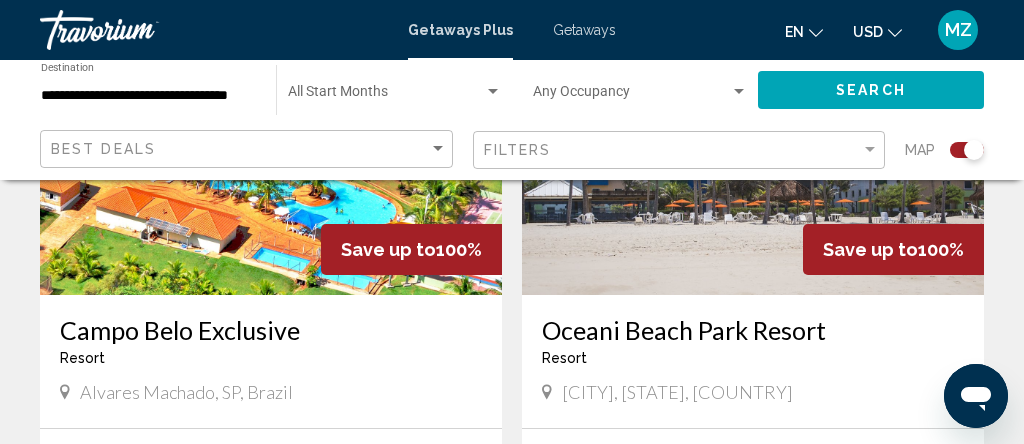 scroll, scrollTop: 2968, scrollLeft: 0, axis: vertical 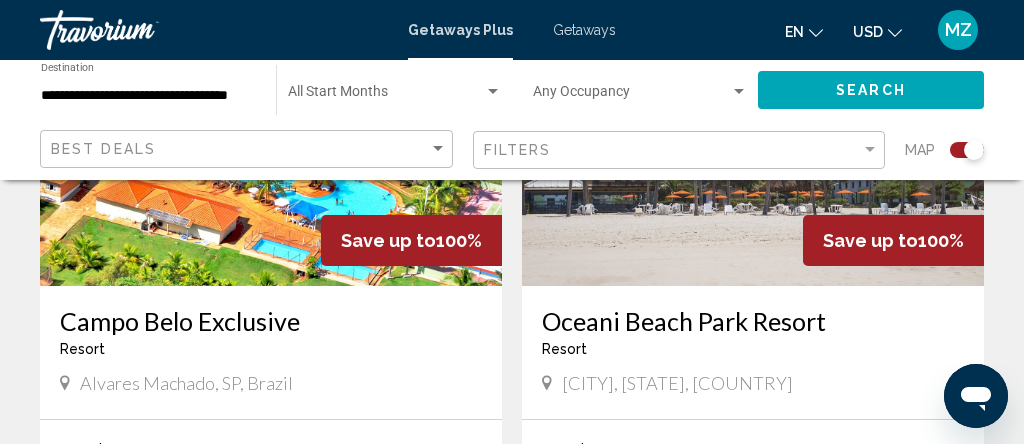 click at bounding box center [271, 126] 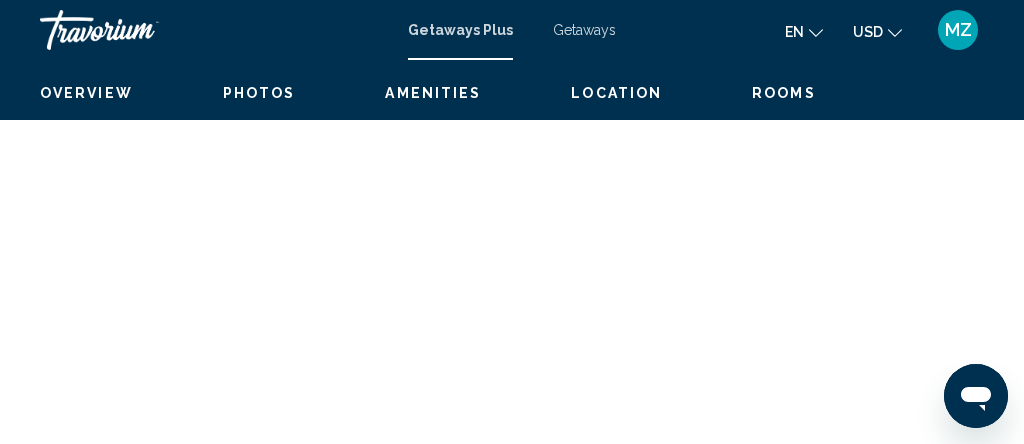 scroll, scrollTop: 313, scrollLeft: 0, axis: vertical 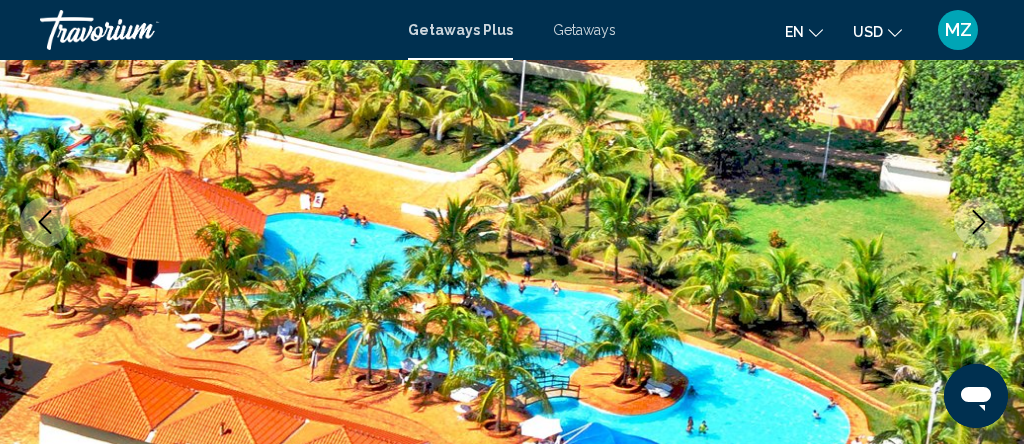 click at bounding box center (979, 222) 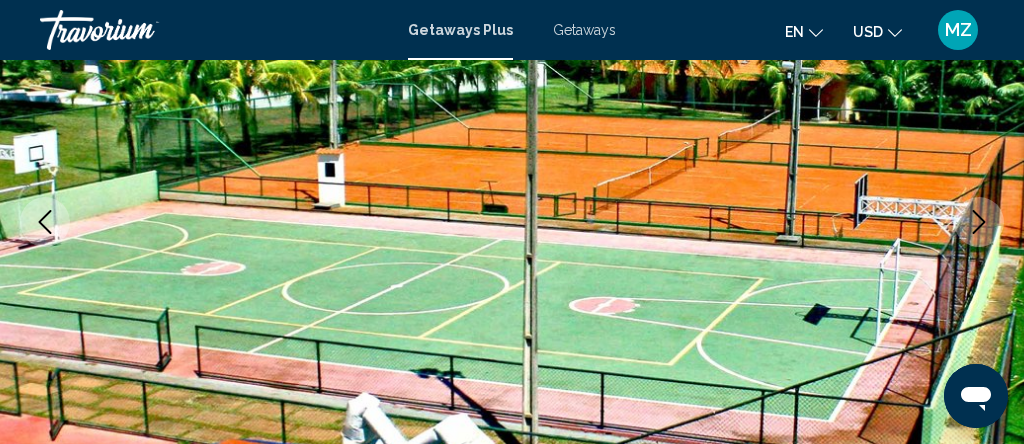 click at bounding box center [979, 222] 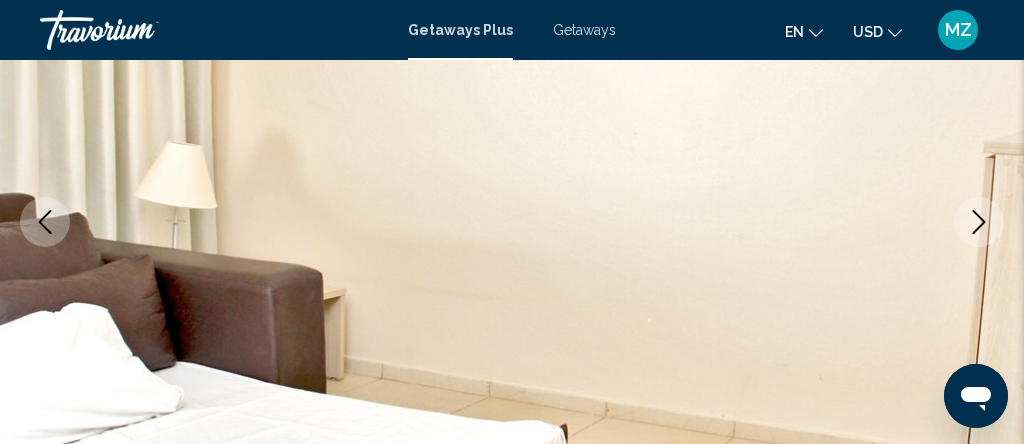 click at bounding box center [979, 222] 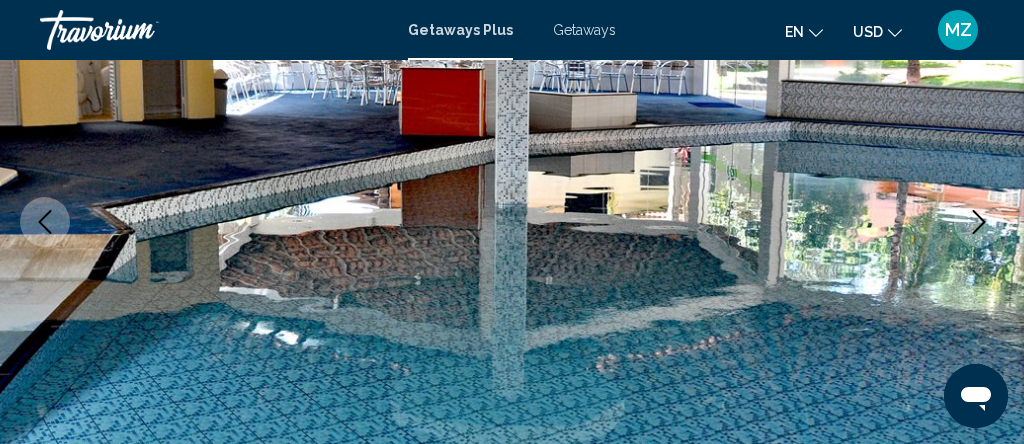 click at bounding box center (979, 222) 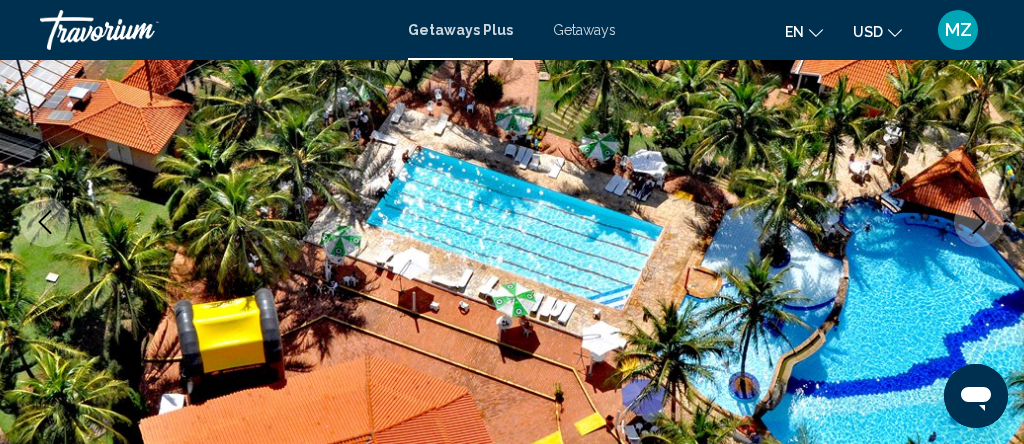 click at bounding box center (979, 222) 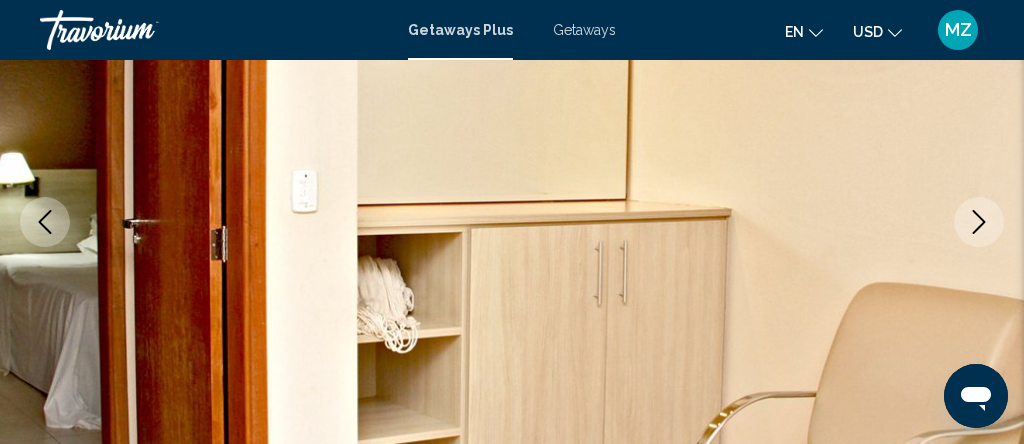 click at bounding box center (979, 222) 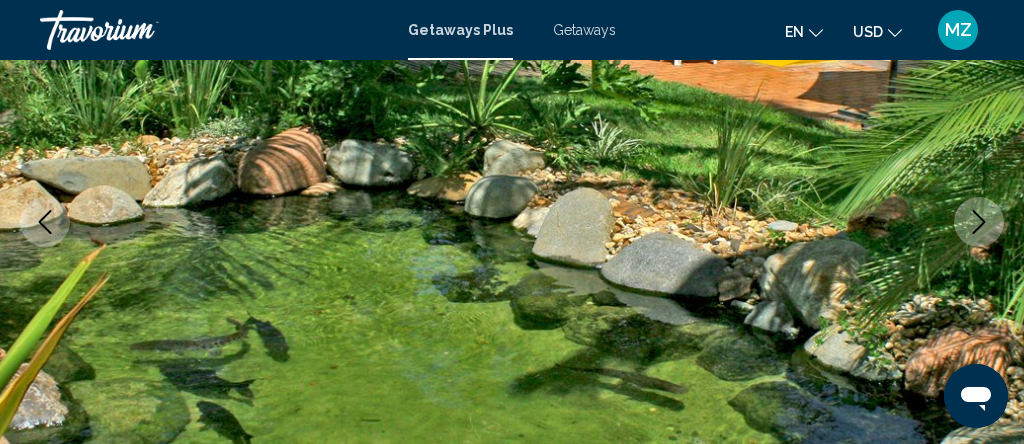 click 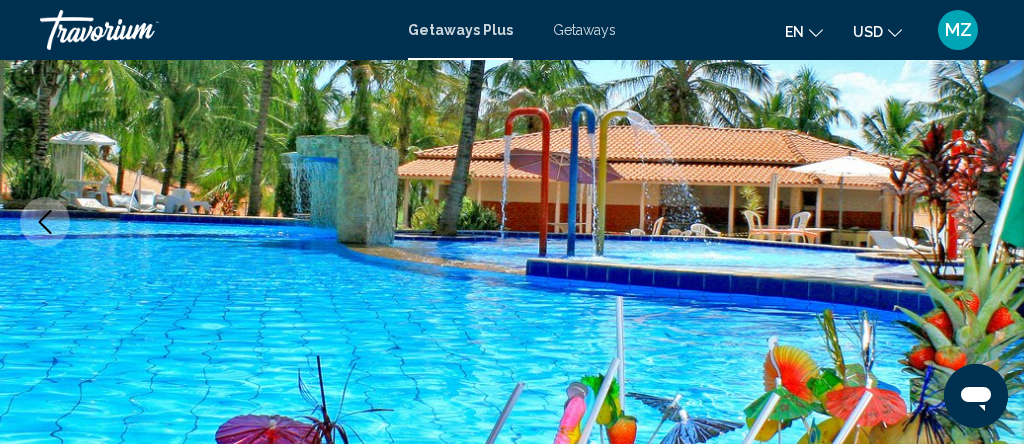 click 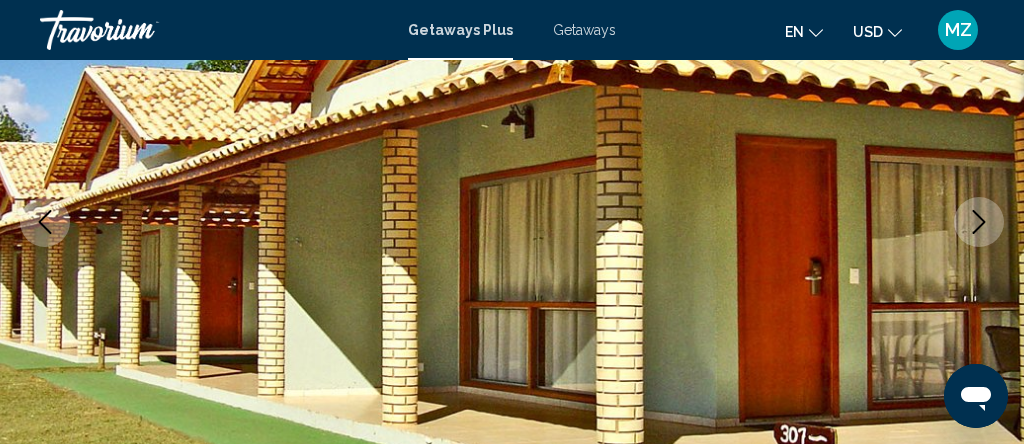 click 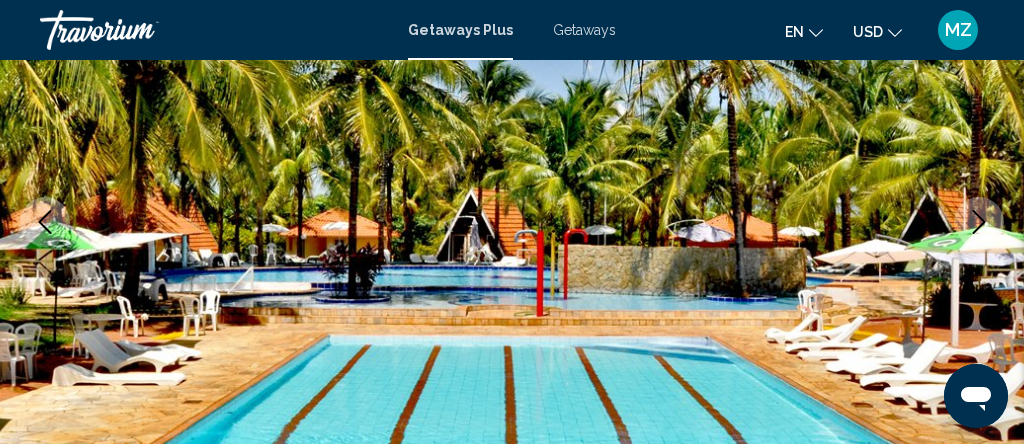 click 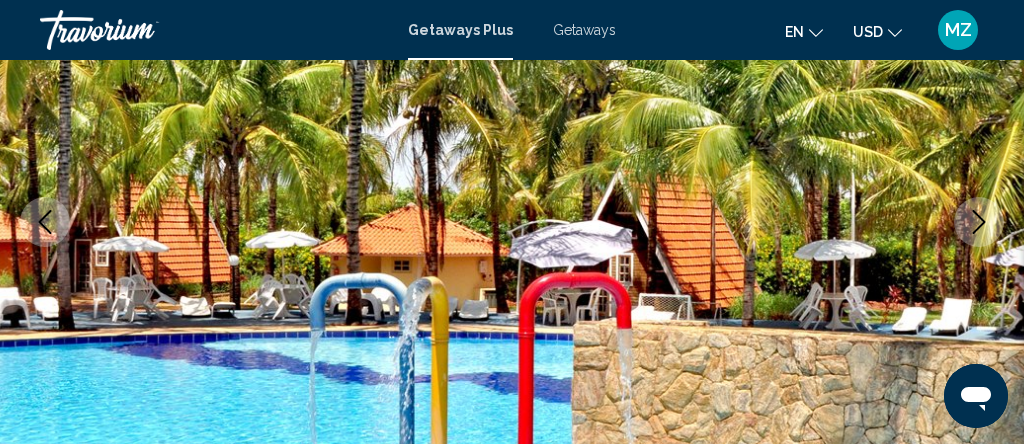 click 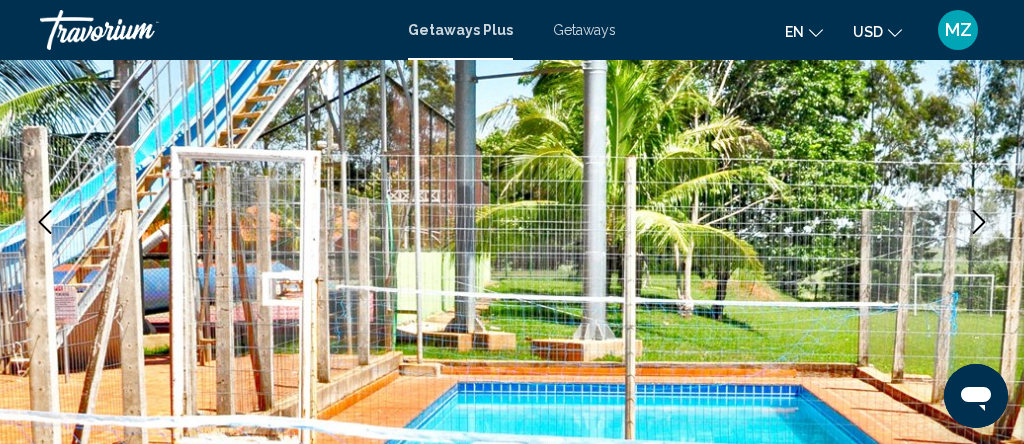 click 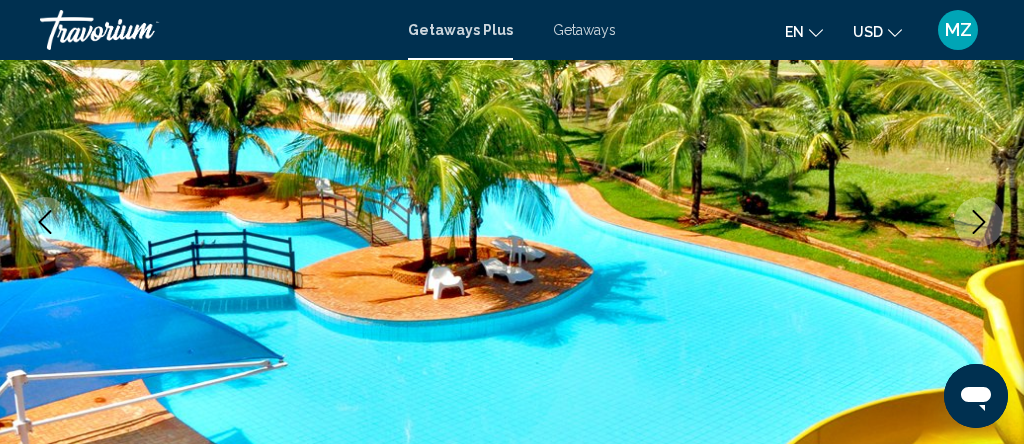 click 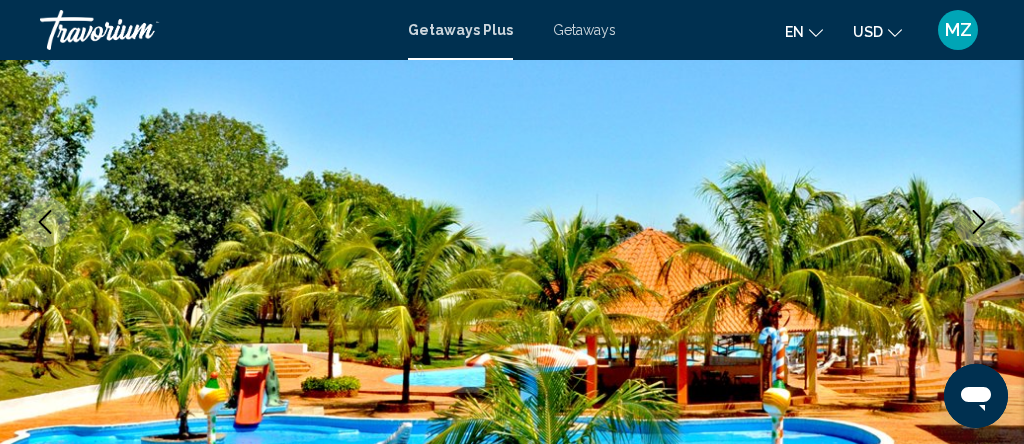 click 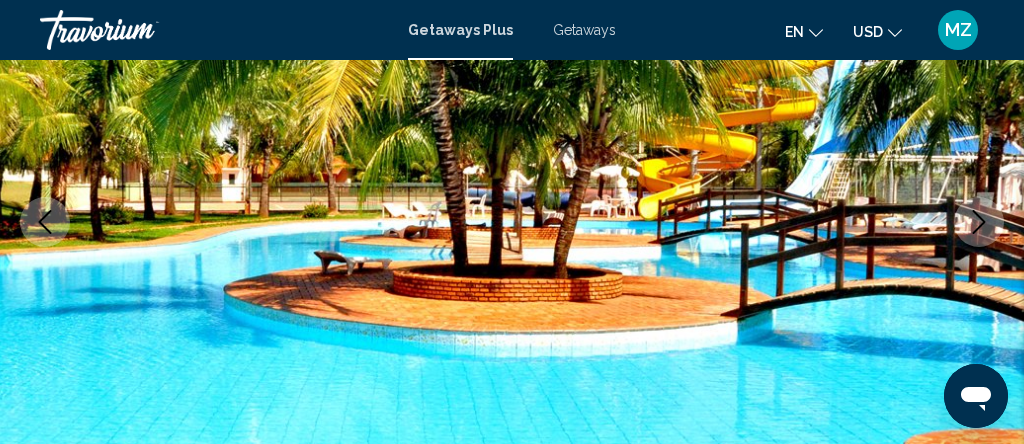 click 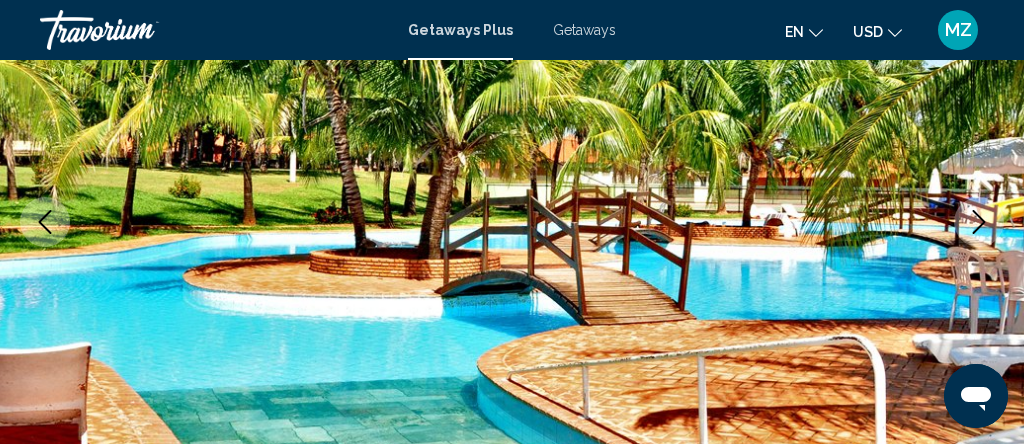 click 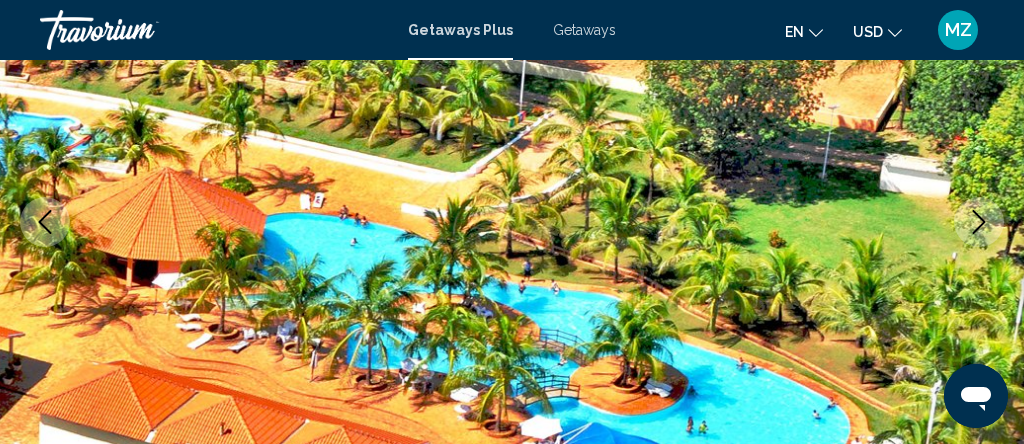 scroll, scrollTop: 0, scrollLeft: 0, axis: both 